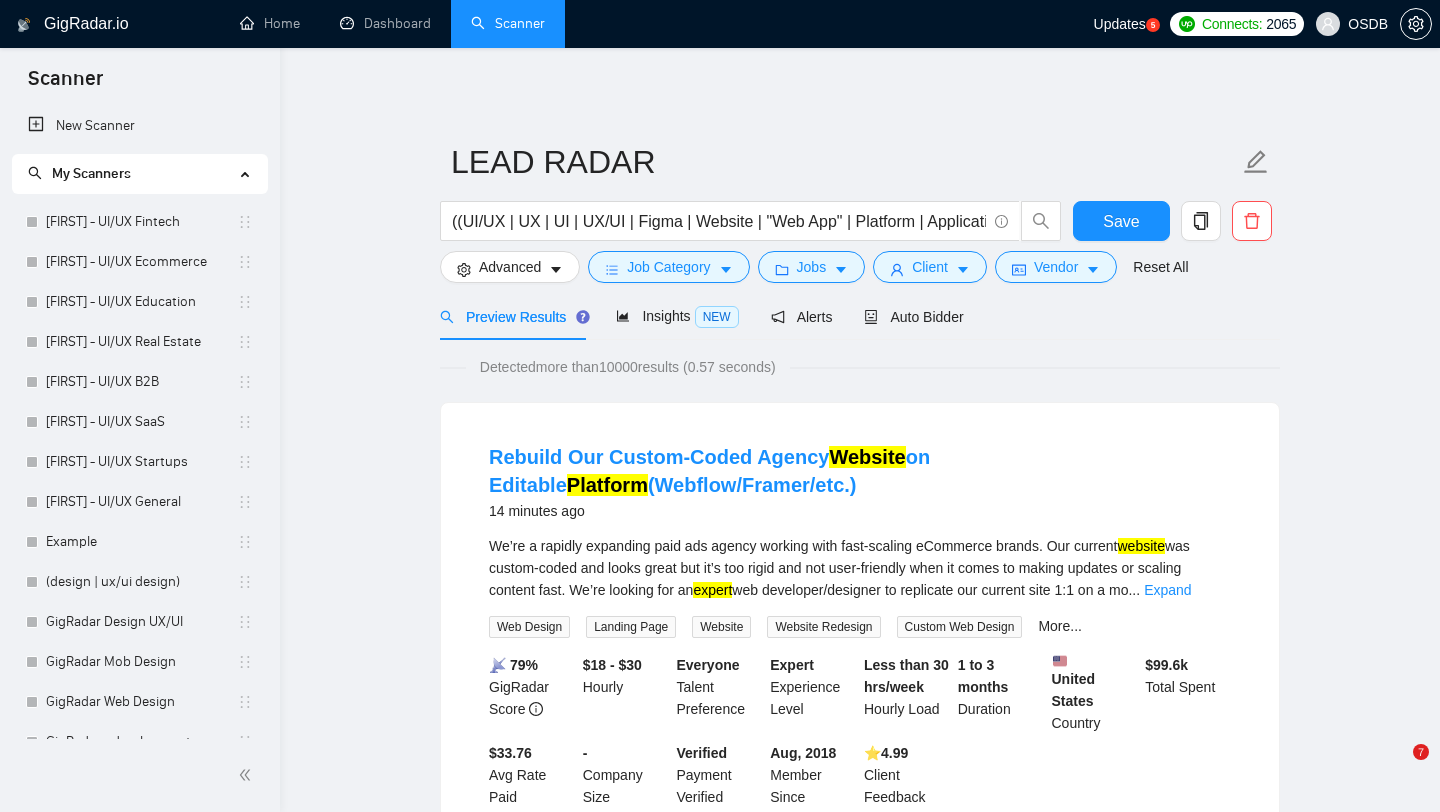 scroll, scrollTop: 0, scrollLeft: 0, axis: both 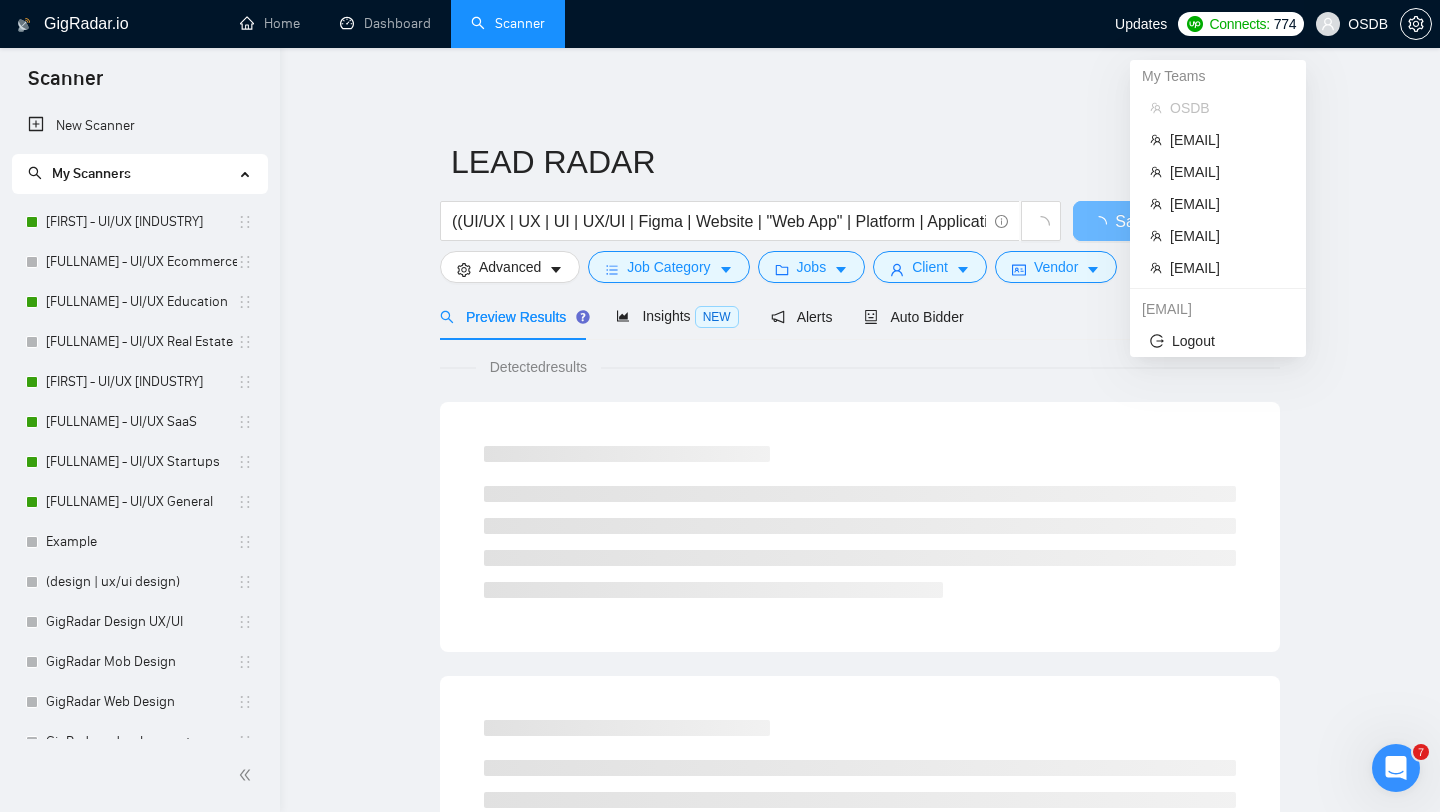 click on "OSDB" at bounding box center [1368, 24] 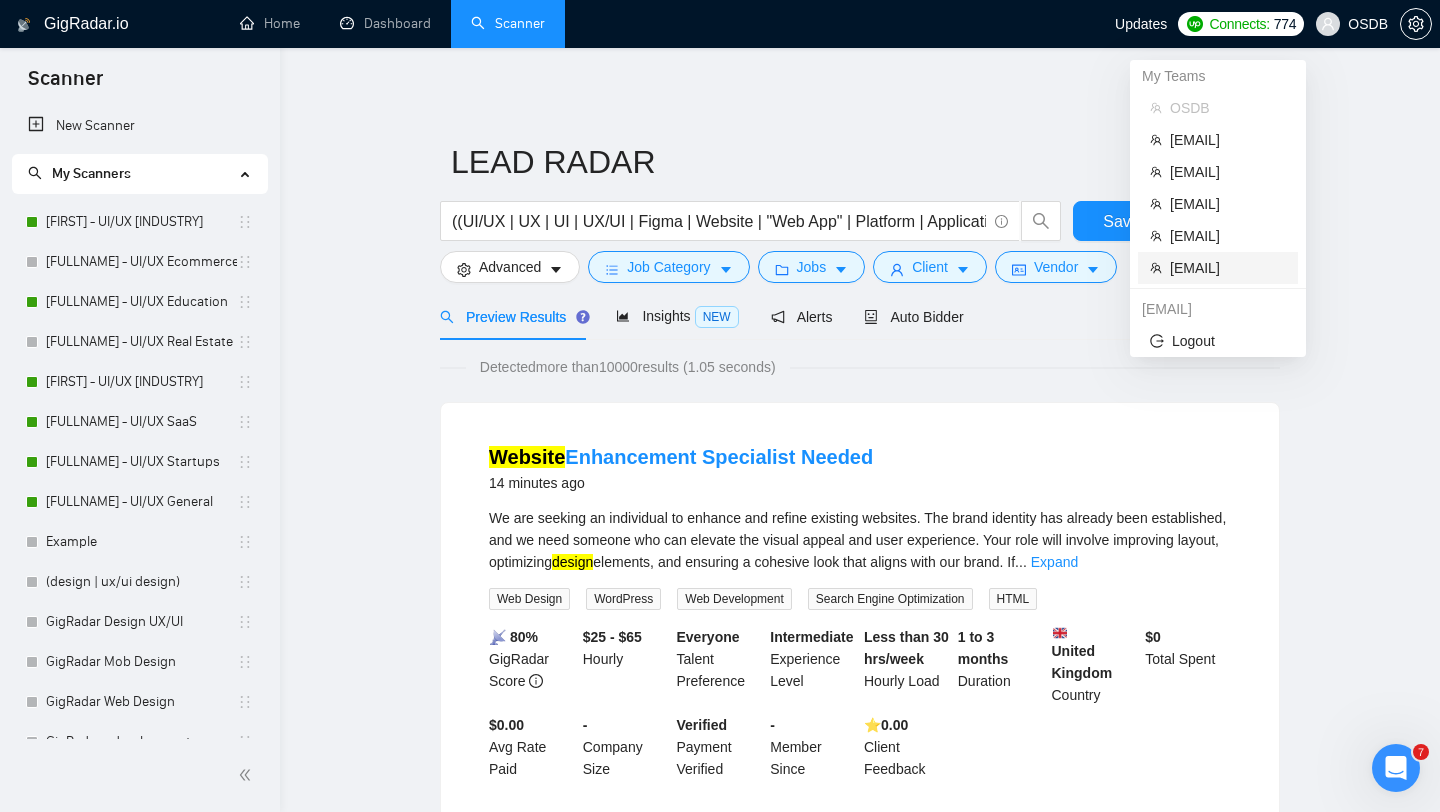 click on "[EMAIL]" at bounding box center [1228, 268] 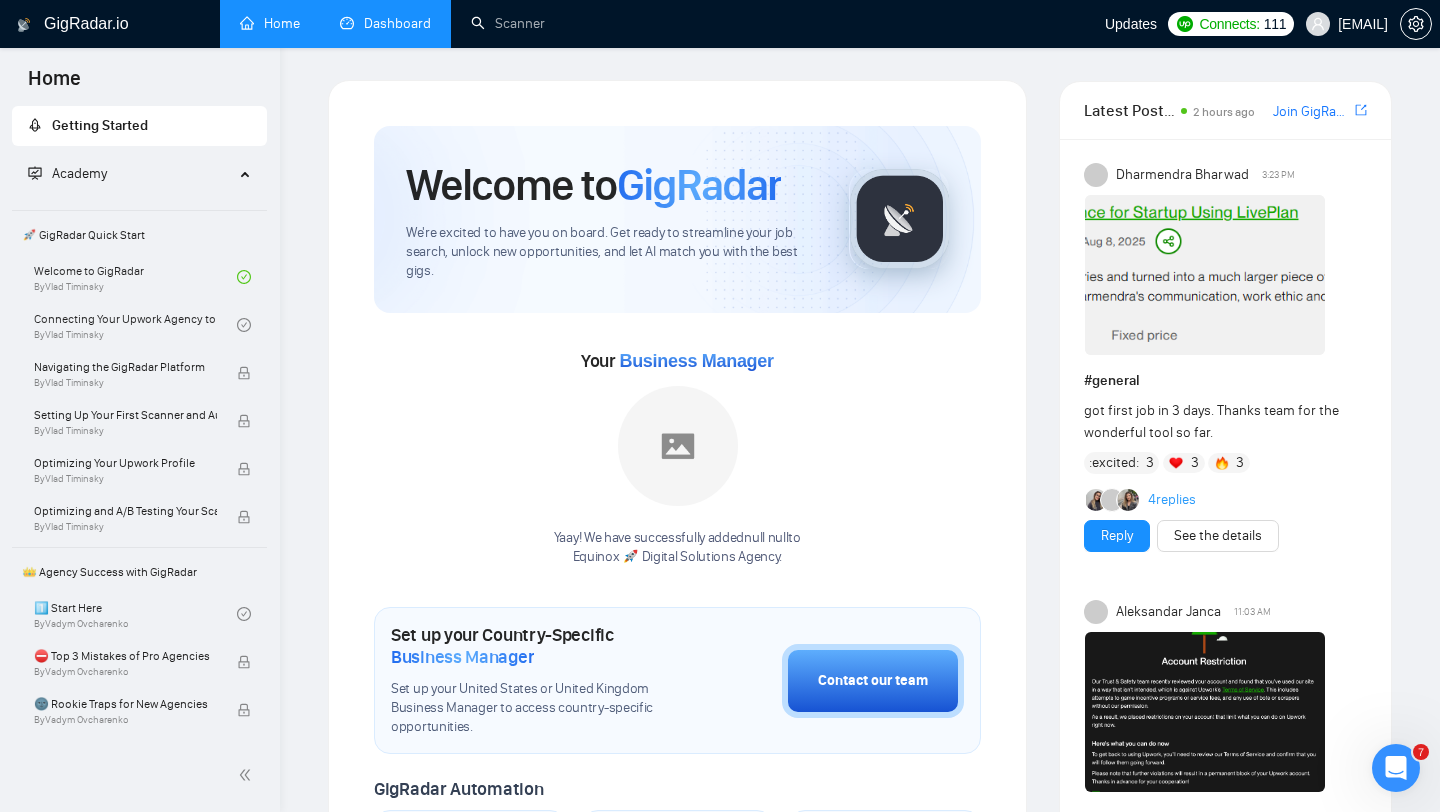 click on "Dashboard" at bounding box center (385, 23) 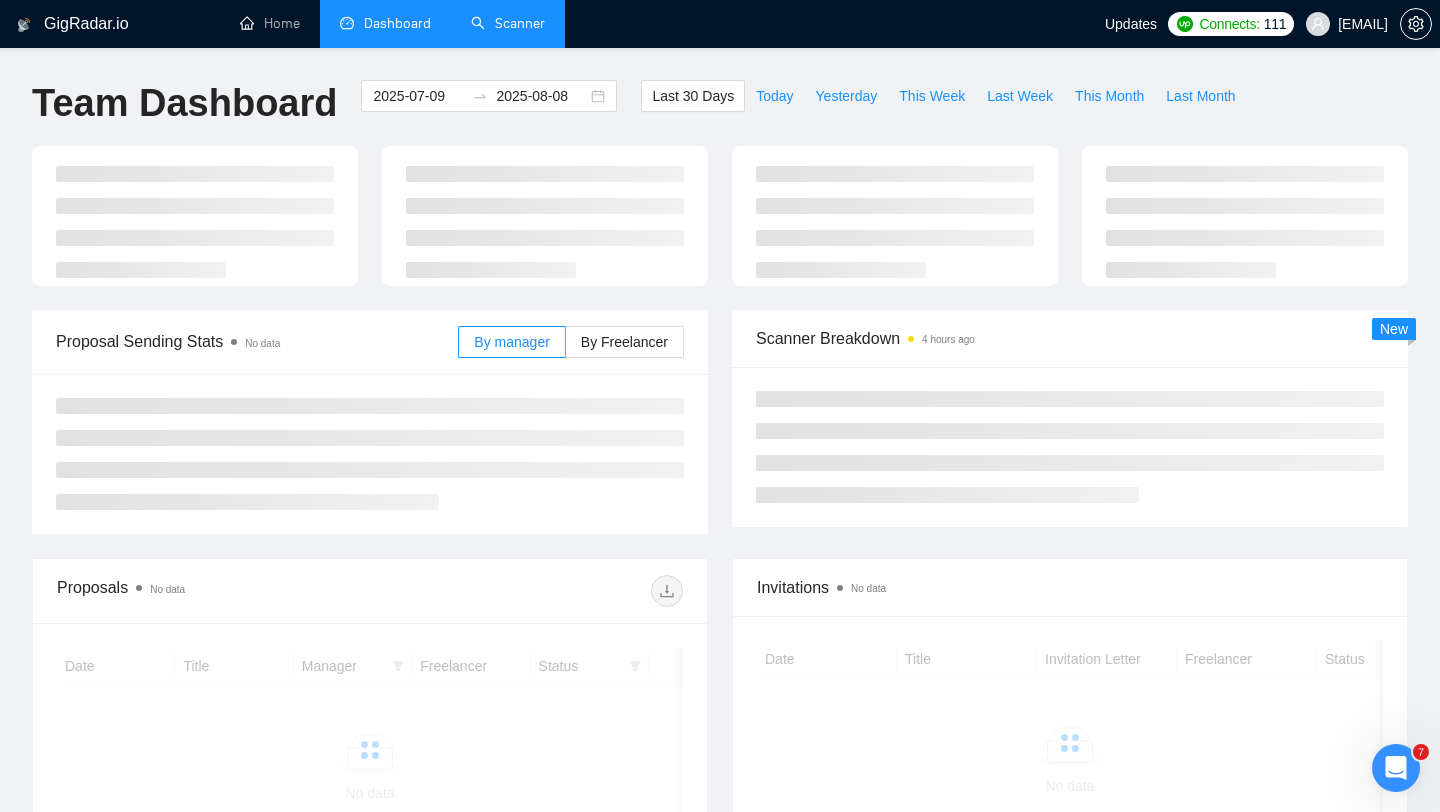 click on "Scanner" at bounding box center (508, 23) 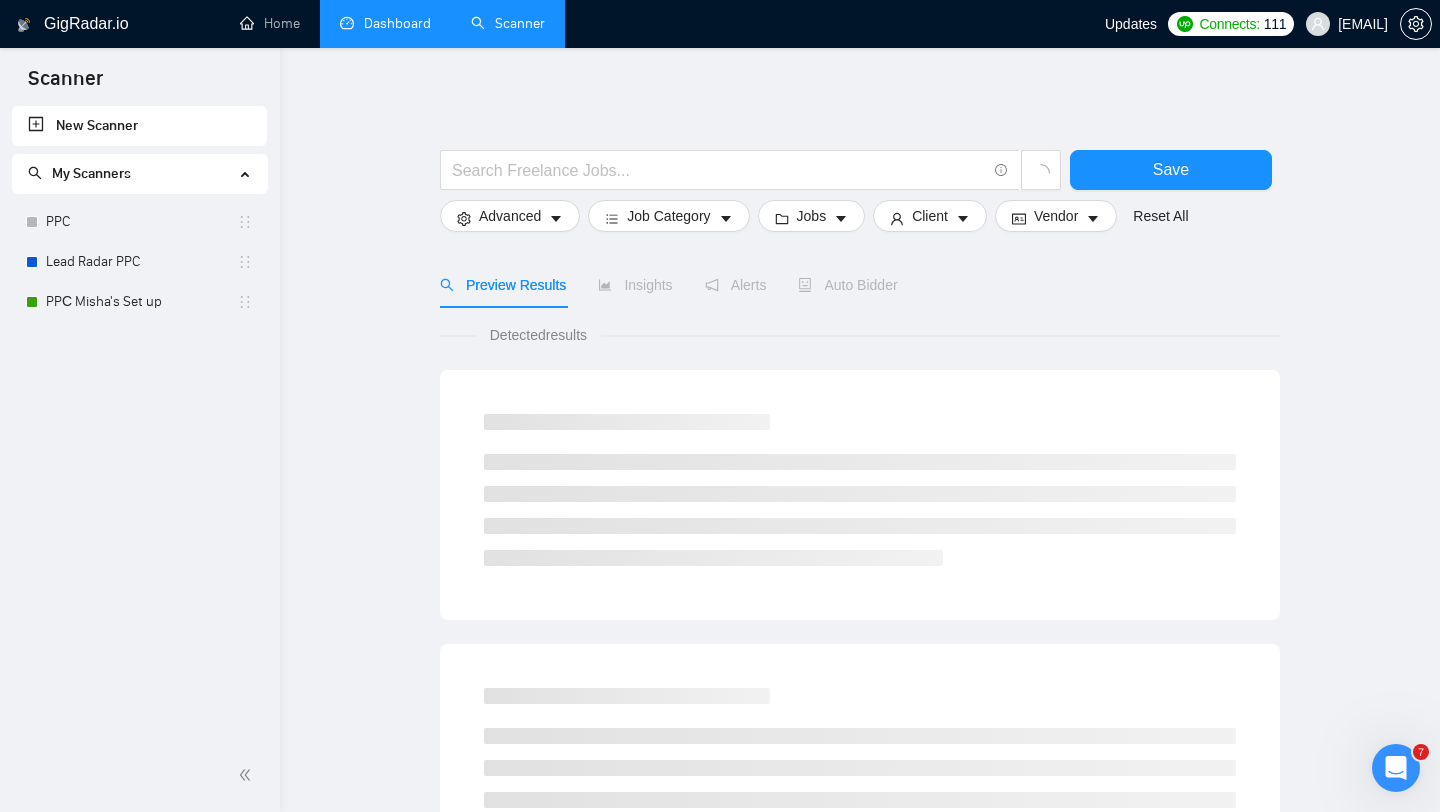 click on "Dashboard" at bounding box center (385, 23) 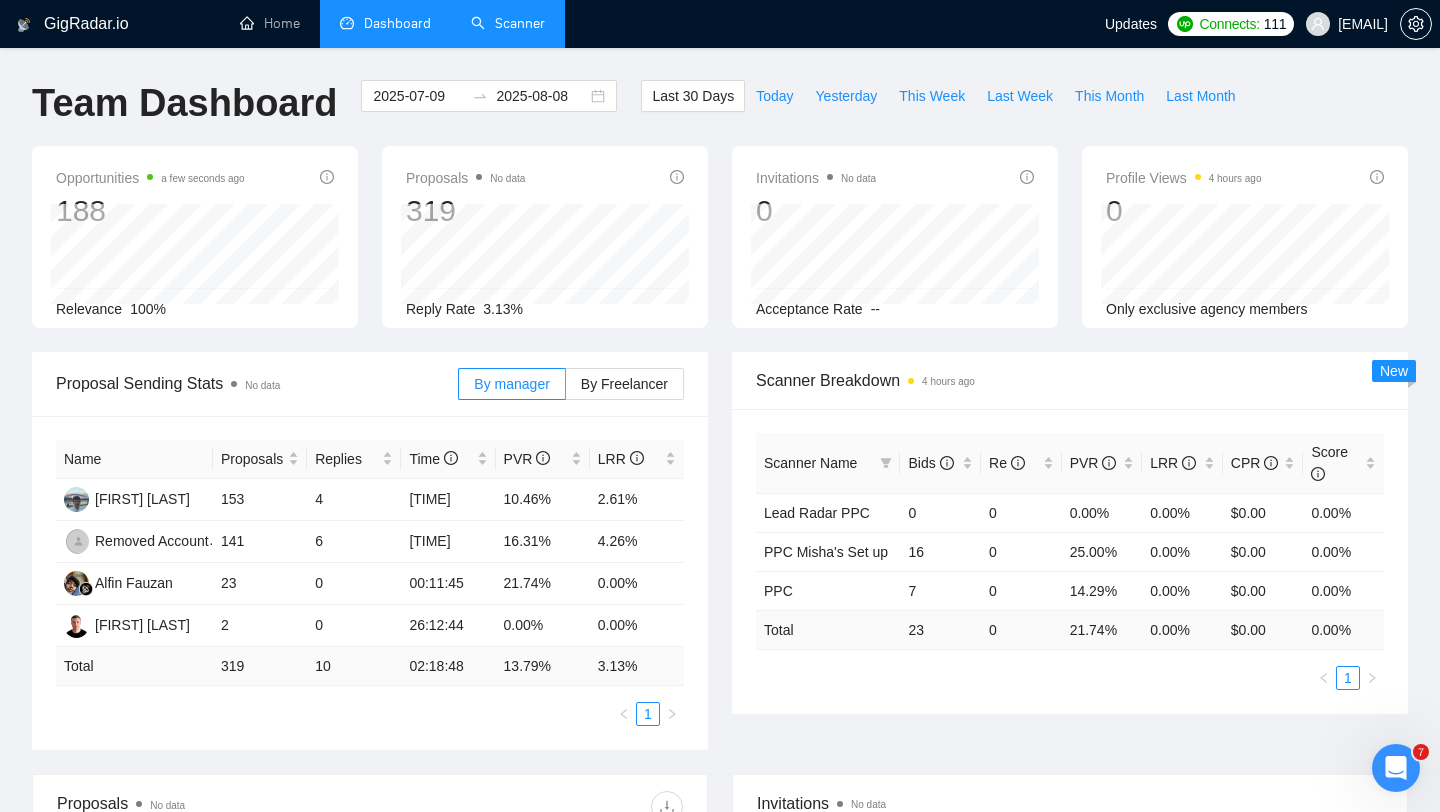 click on "Scanner" at bounding box center (508, 23) 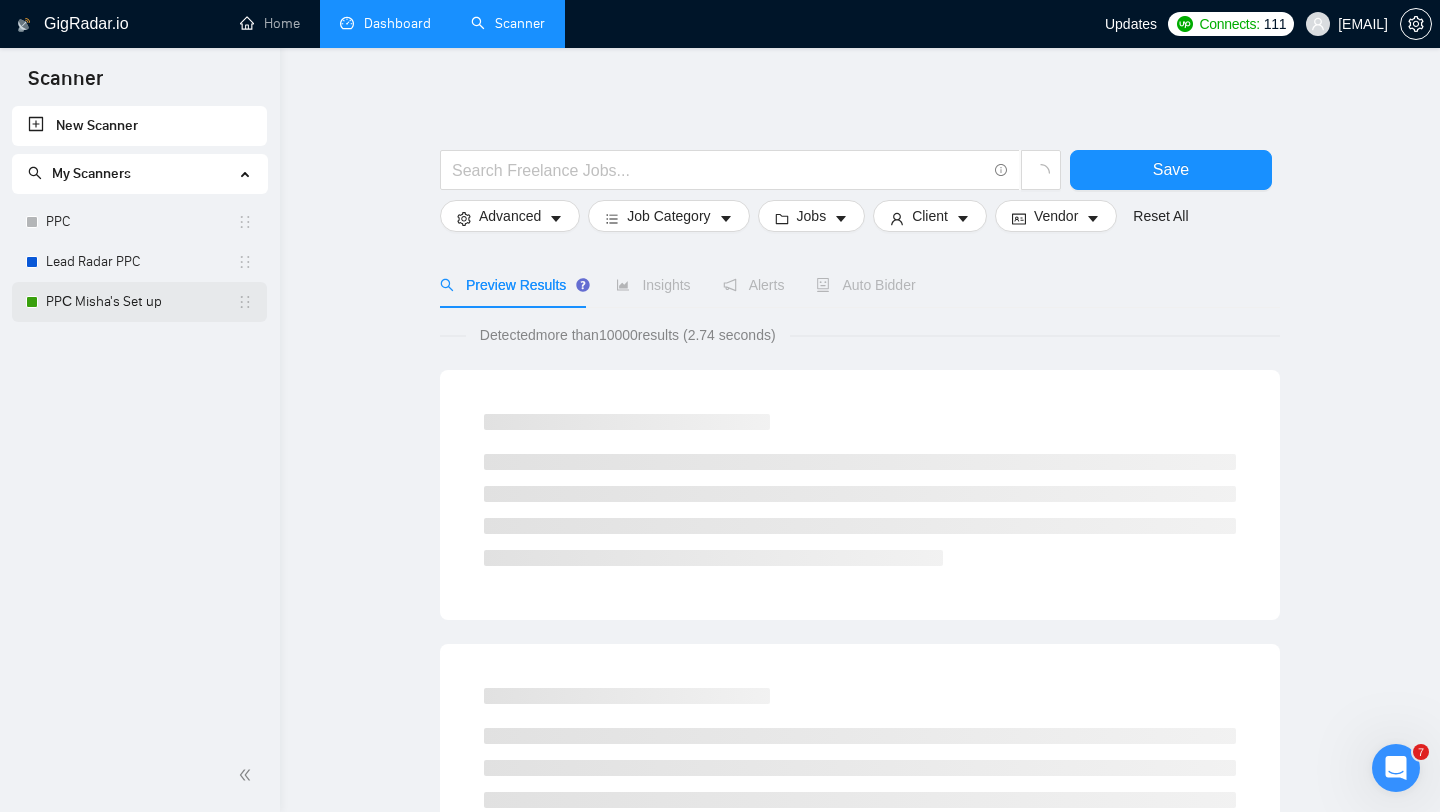 click on "PPС Misha's Set up" at bounding box center [141, 302] 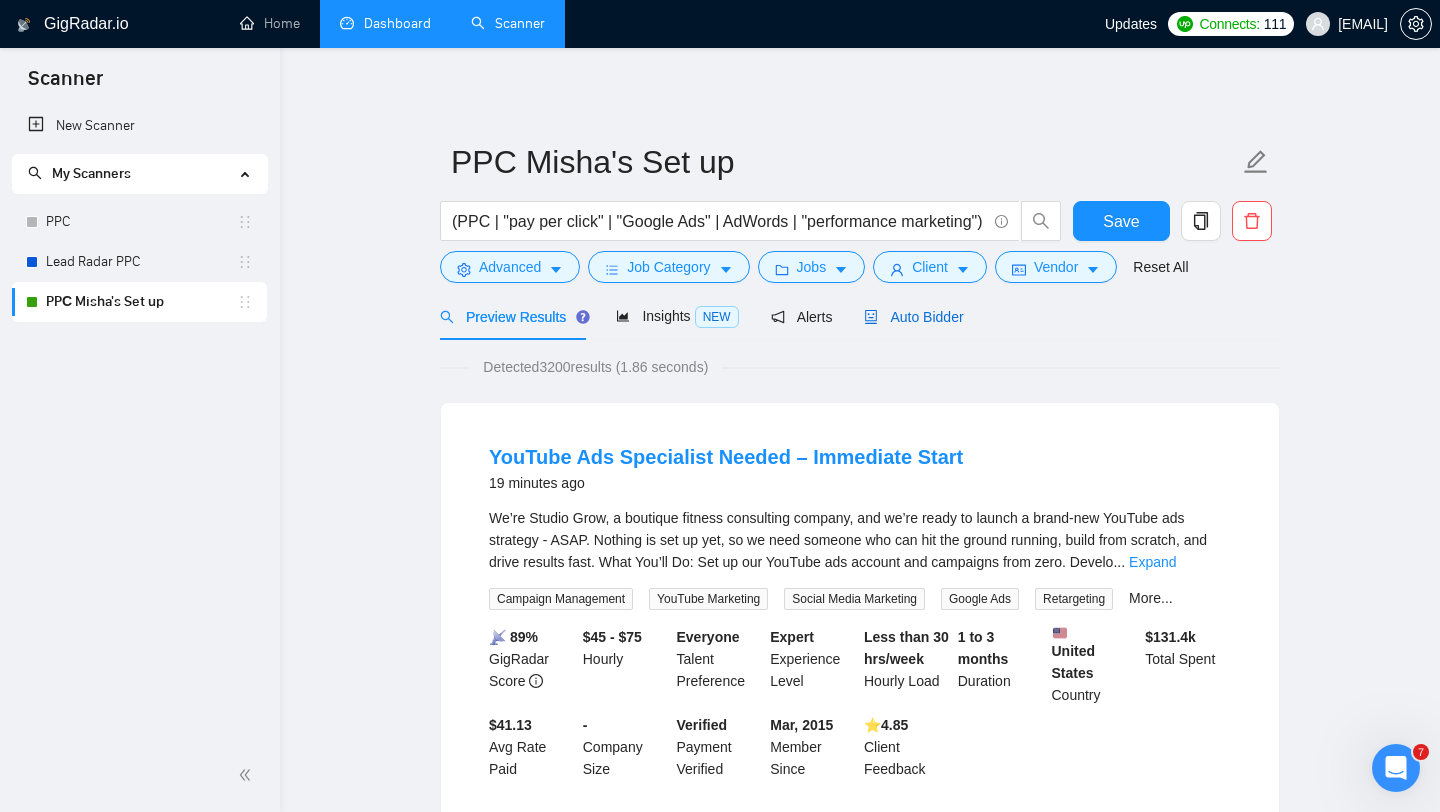 click on "Auto Bidder" at bounding box center (913, 317) 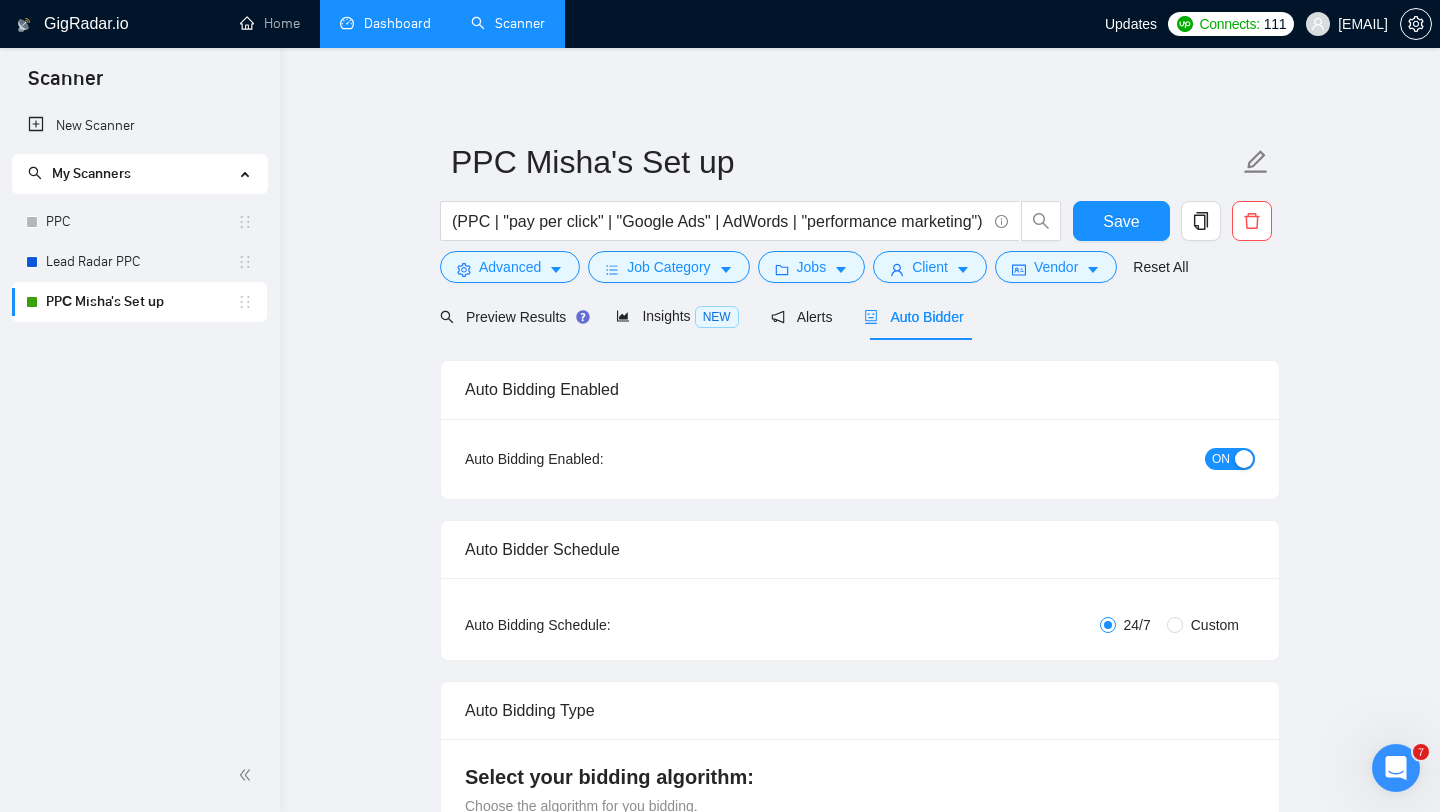 type 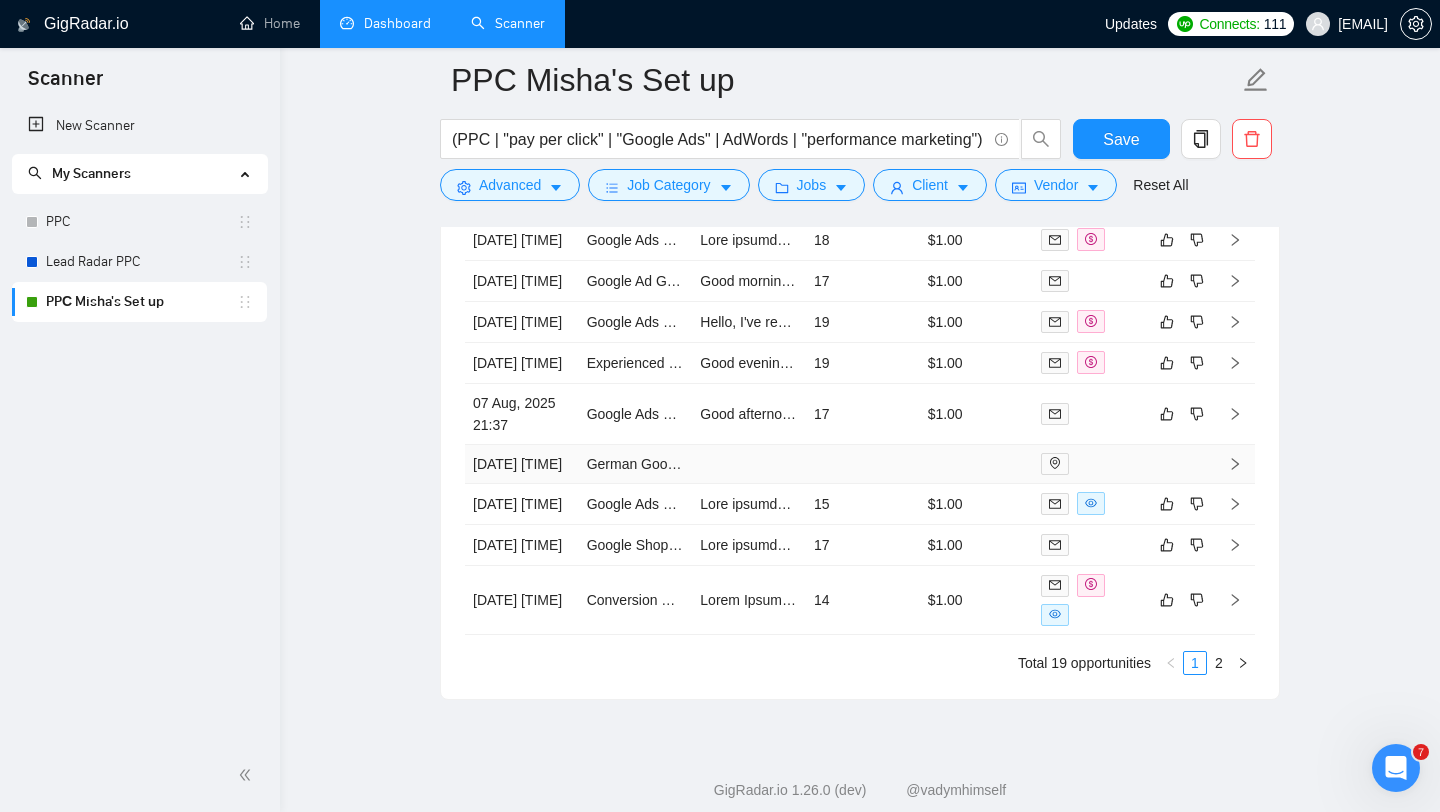 scroll, scrollTop: 5210, scrollLeft: 0, axis: vertical 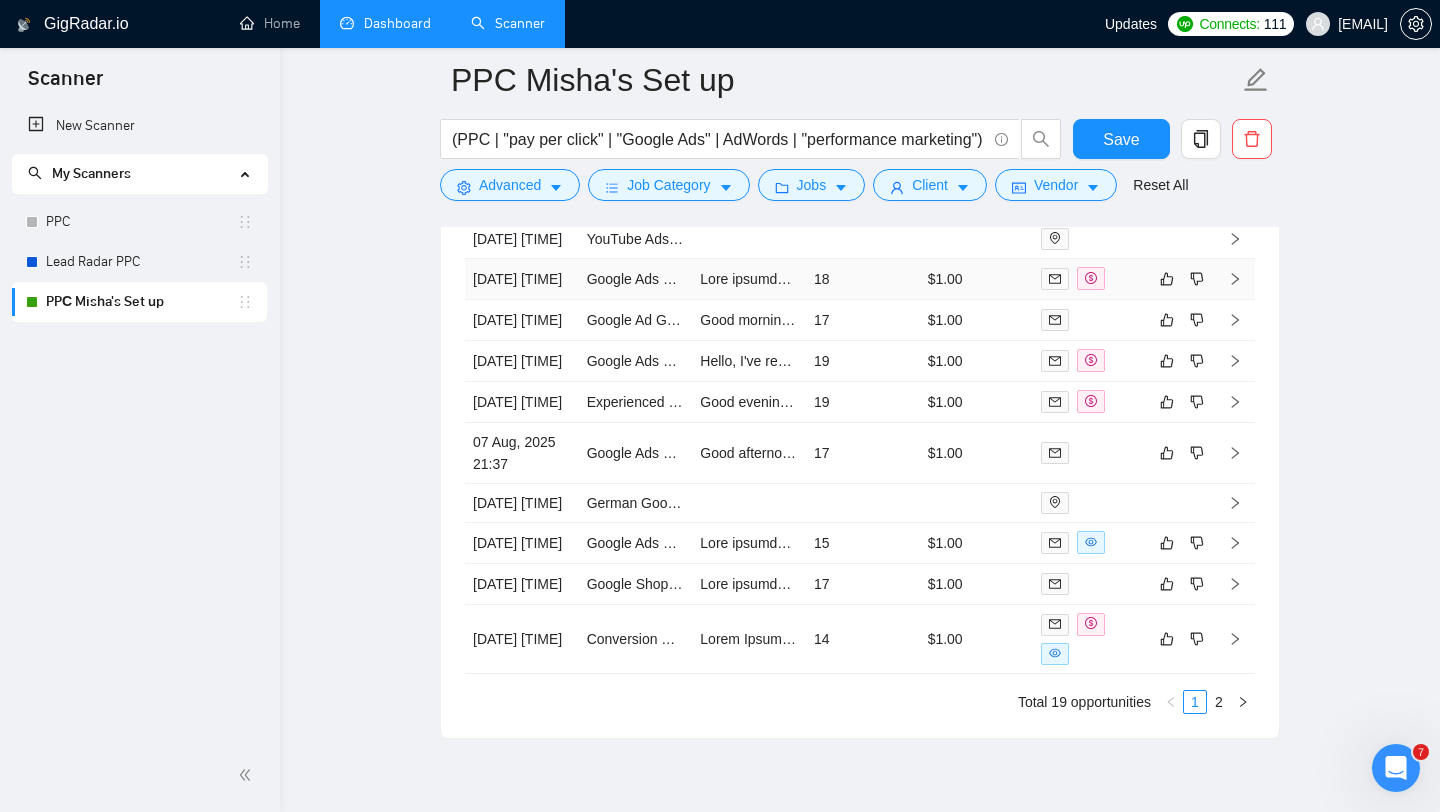 click on "18" at bounding box center [863, 279] 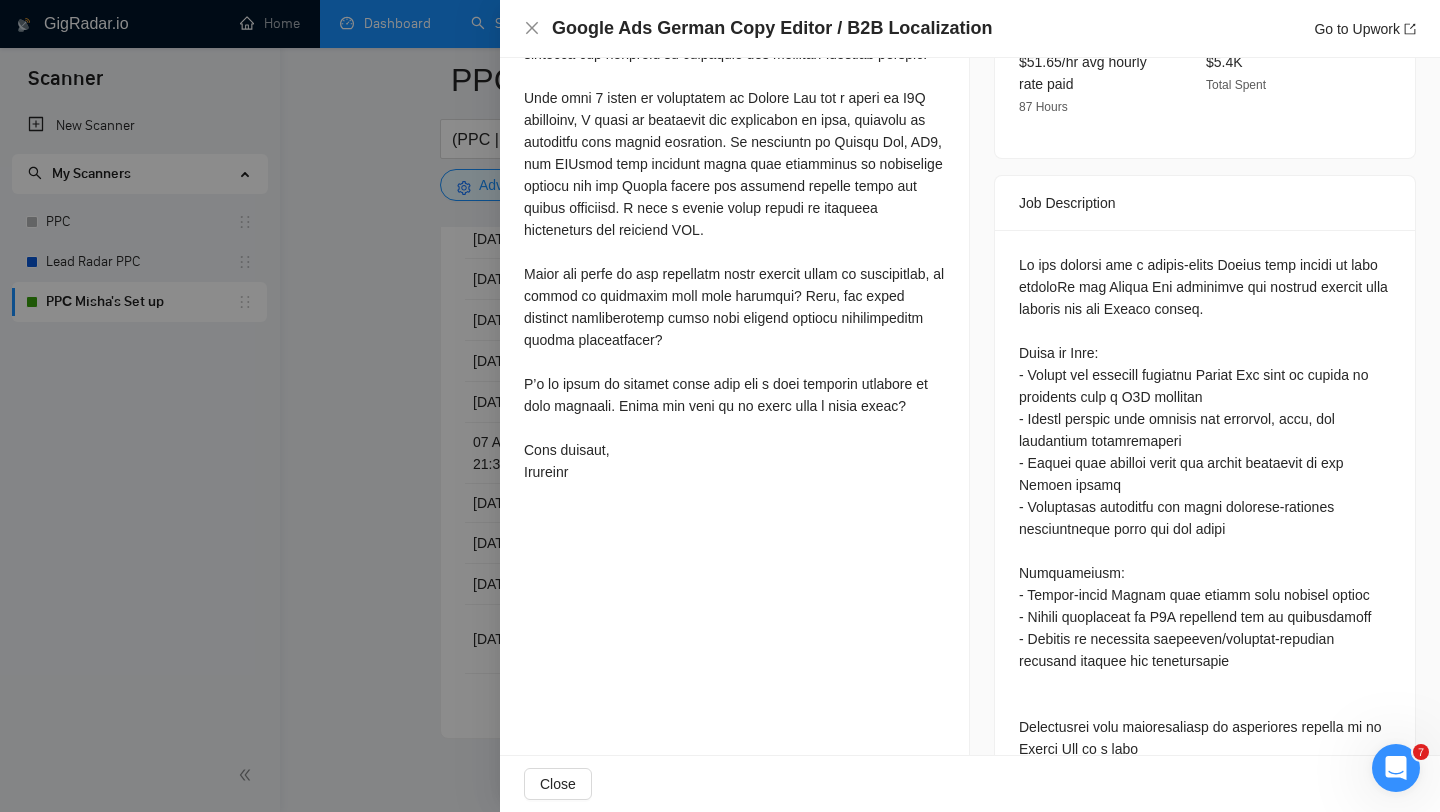 scroll, scrollTop: 731, scrollLeft: 0, axis: vertical 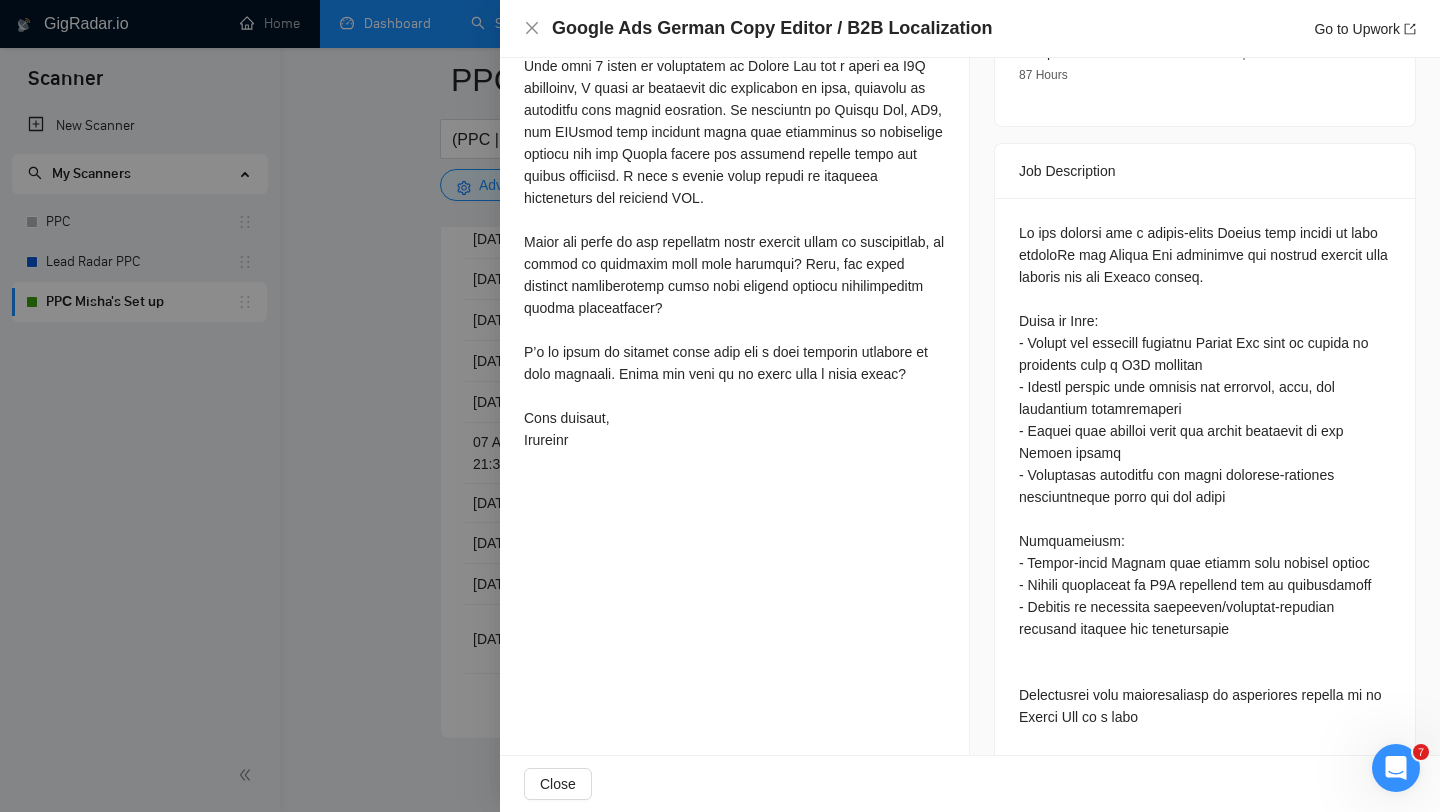 click at bounding box center [720, 406] 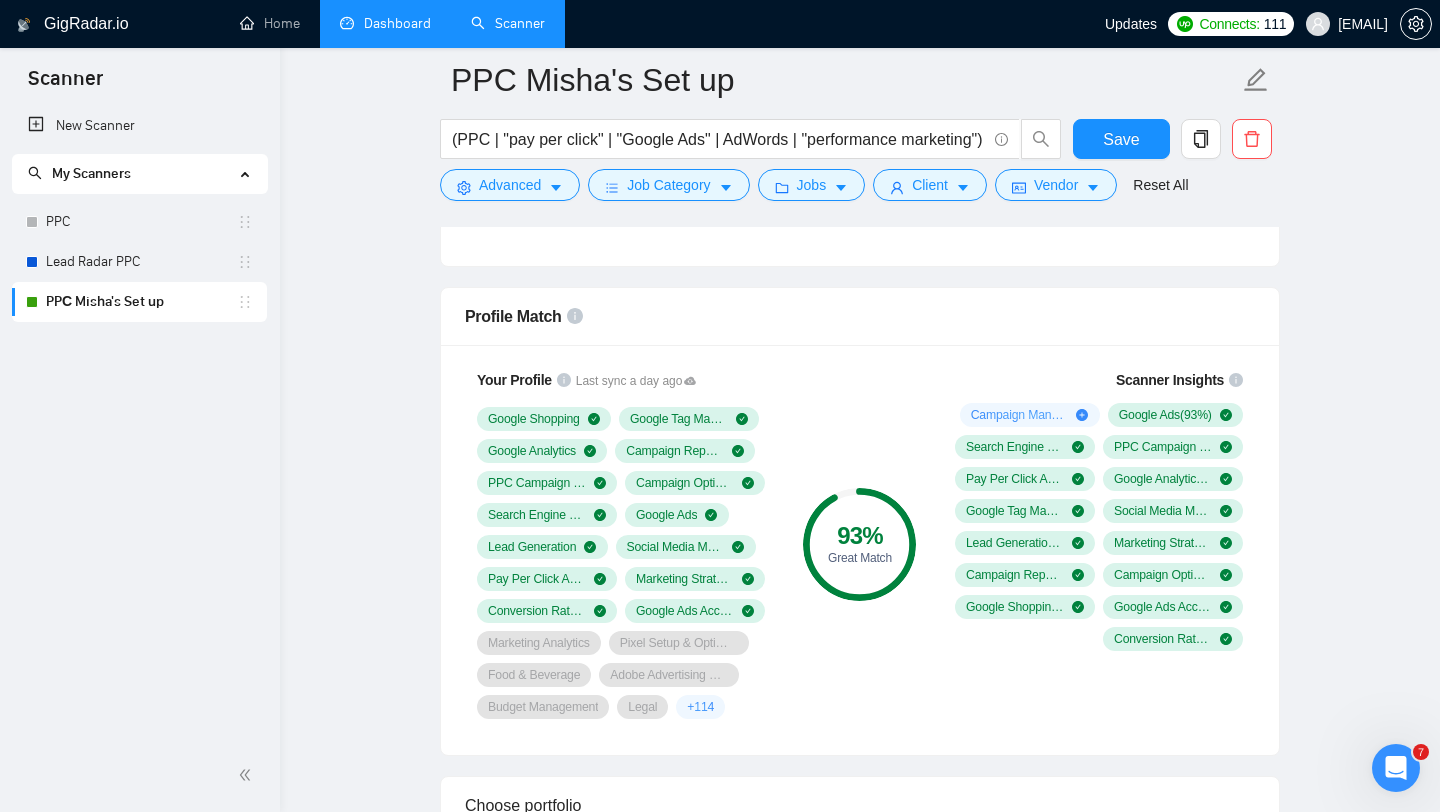scroll, scrollTop: 1245, scrollLeft: 0, axis: vertical 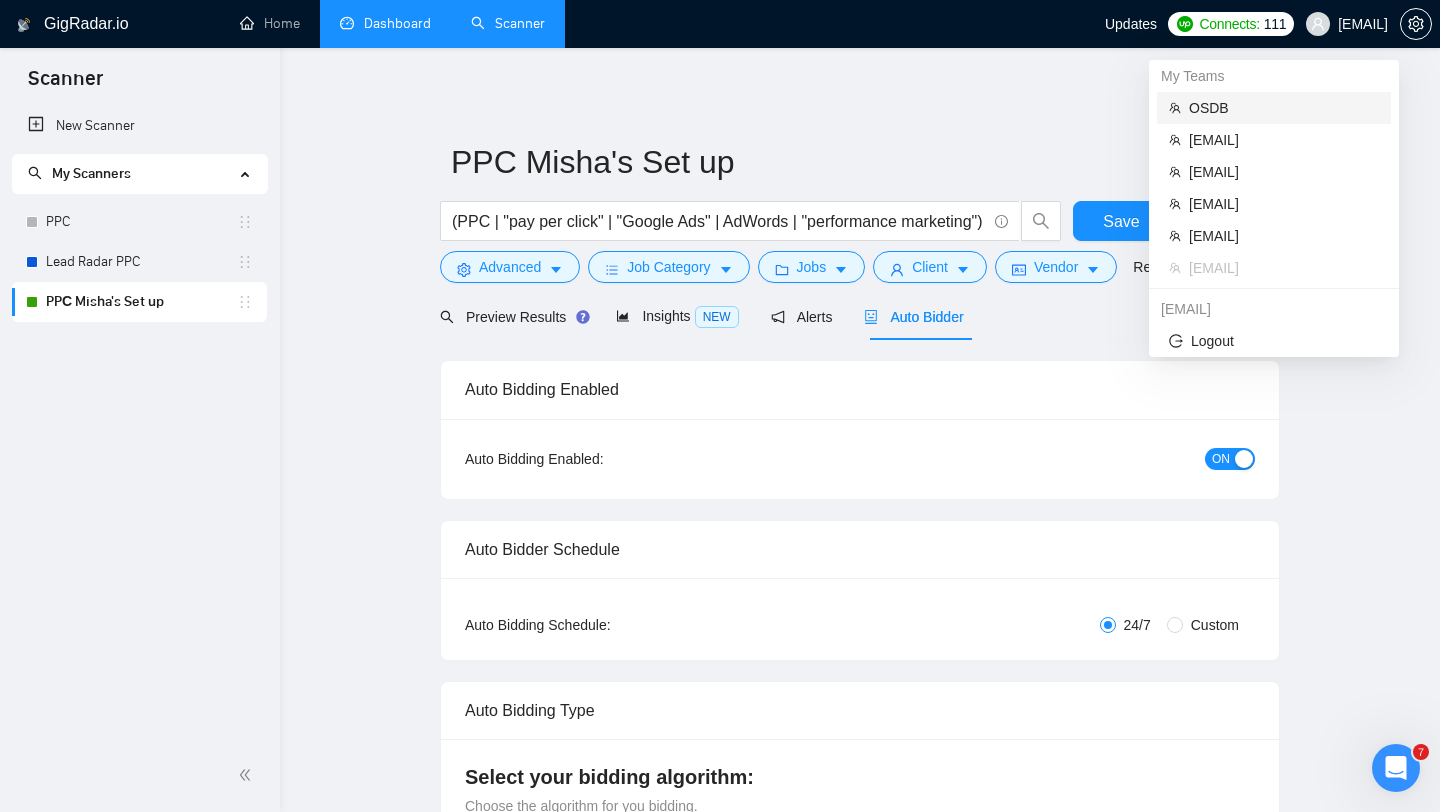 click on "OSDB" at bounding box center [1284, 108] 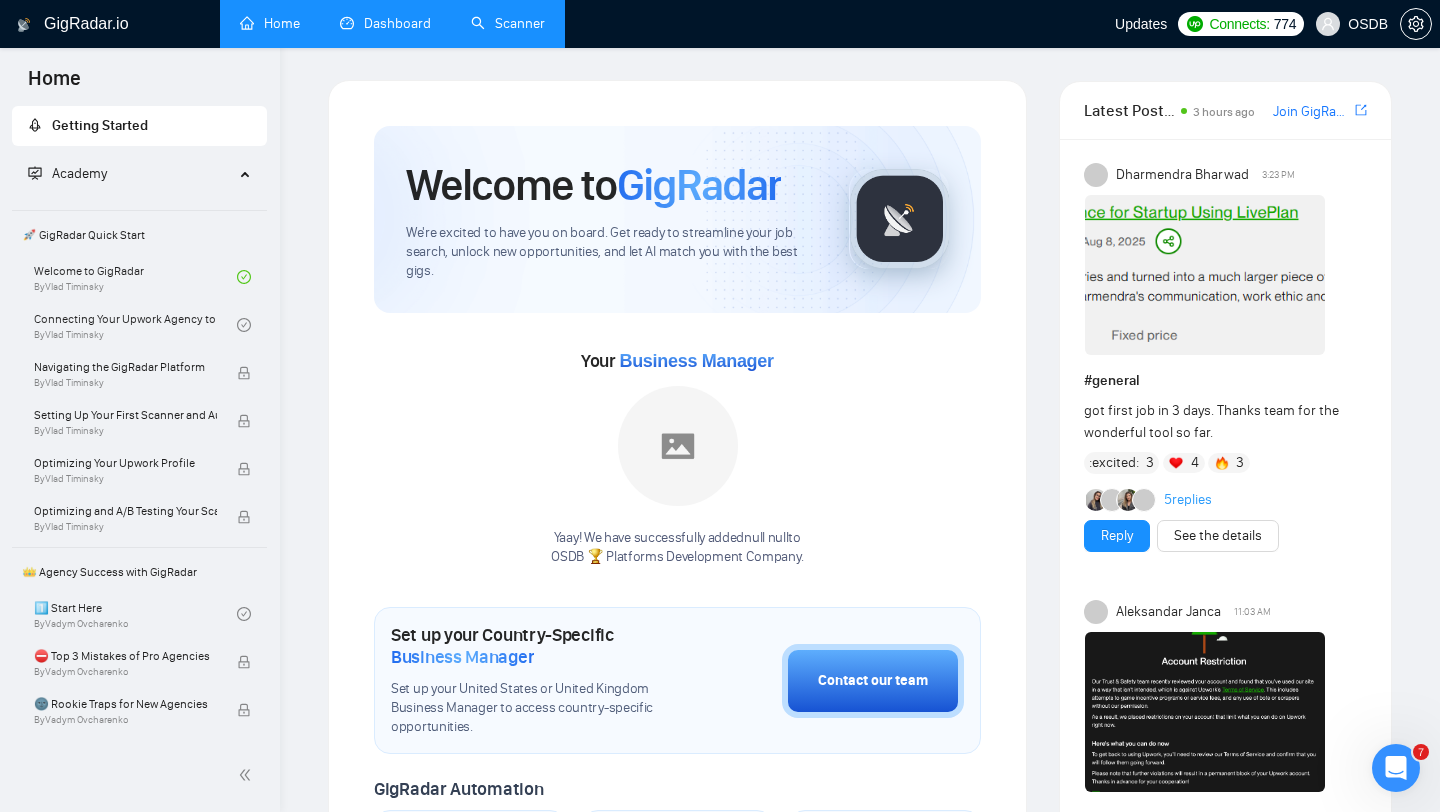 click on "Dashboard" at bounding box center [385, 23] 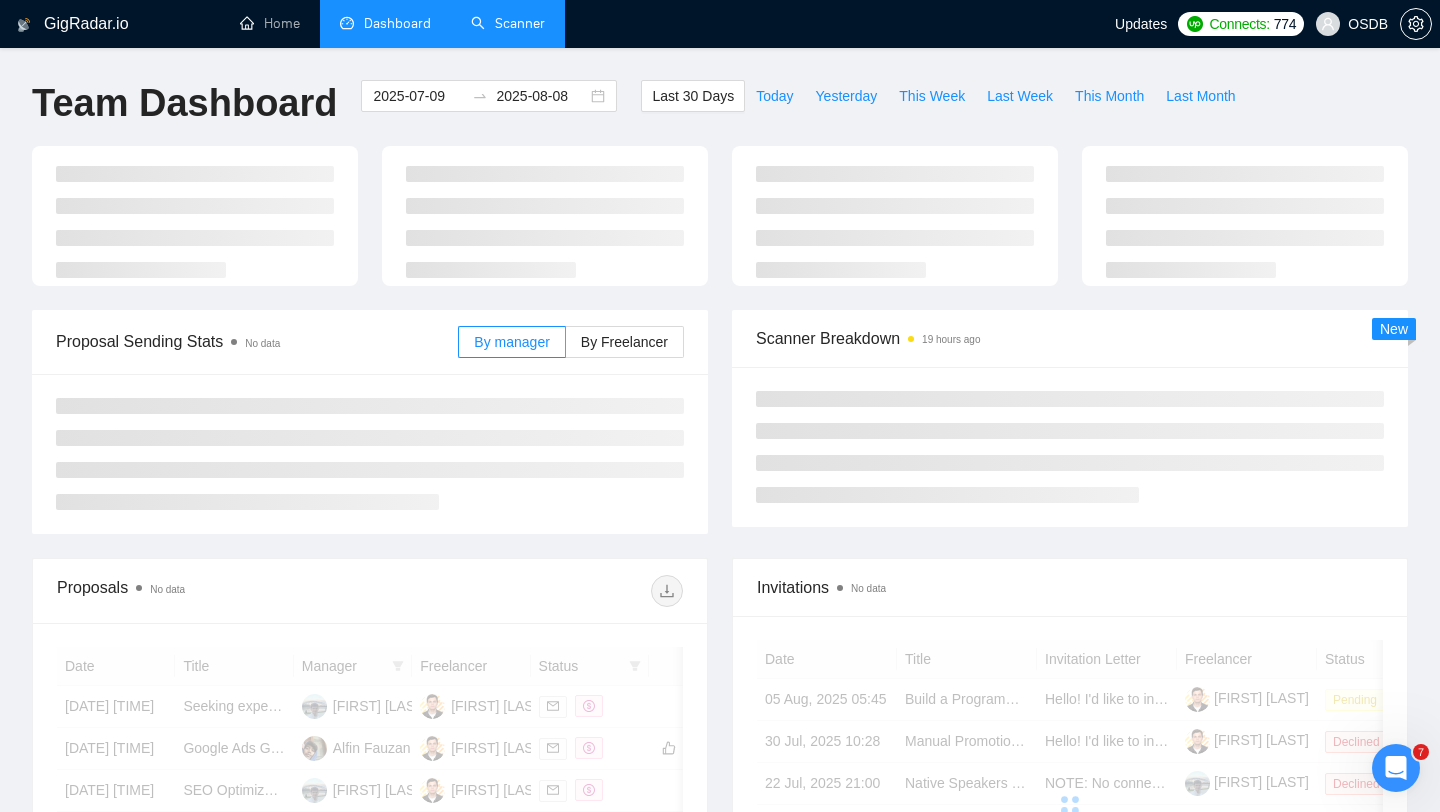 click on "Scanner" at bounding box center [508, 23] 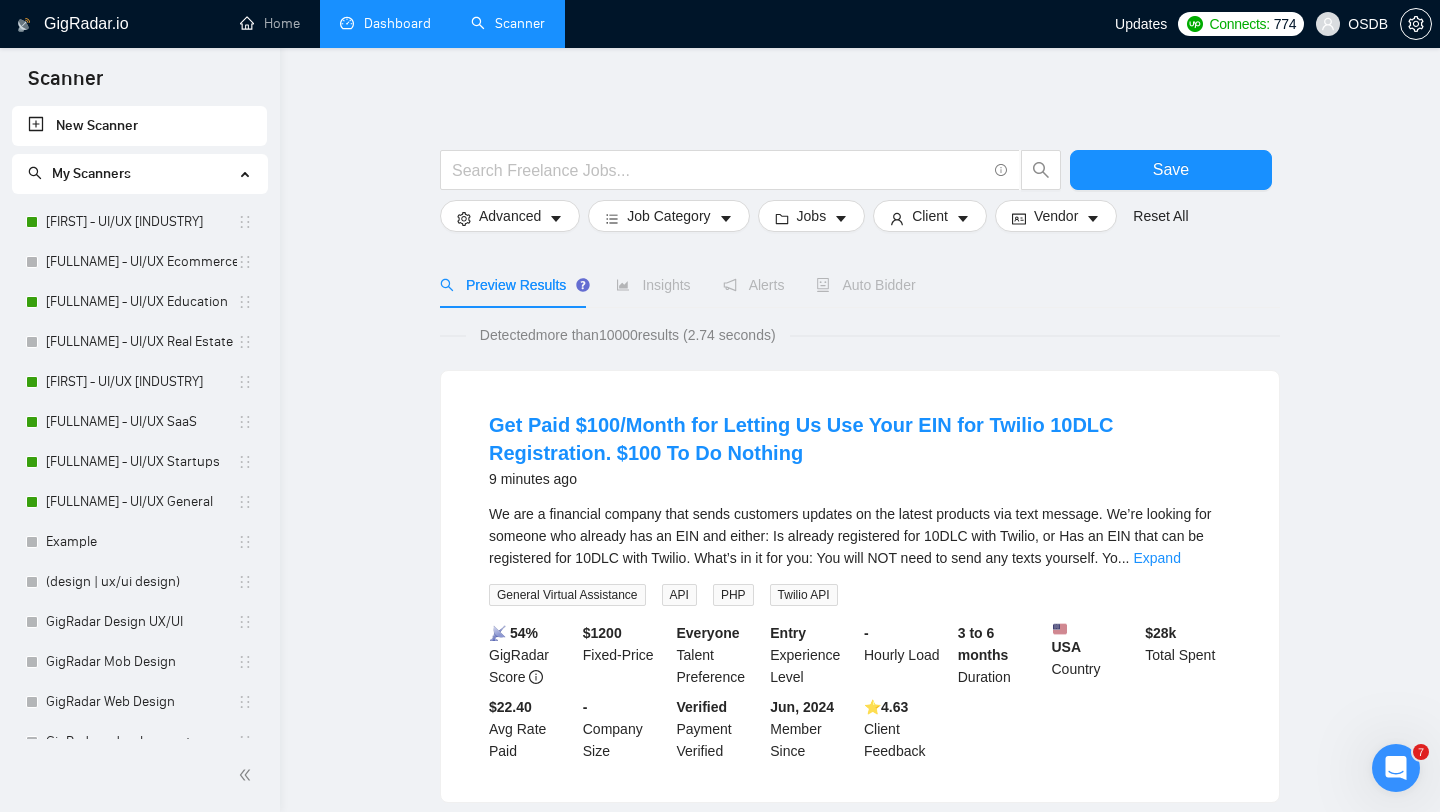 click on "Dashboard" at bounding box center (385, 23) 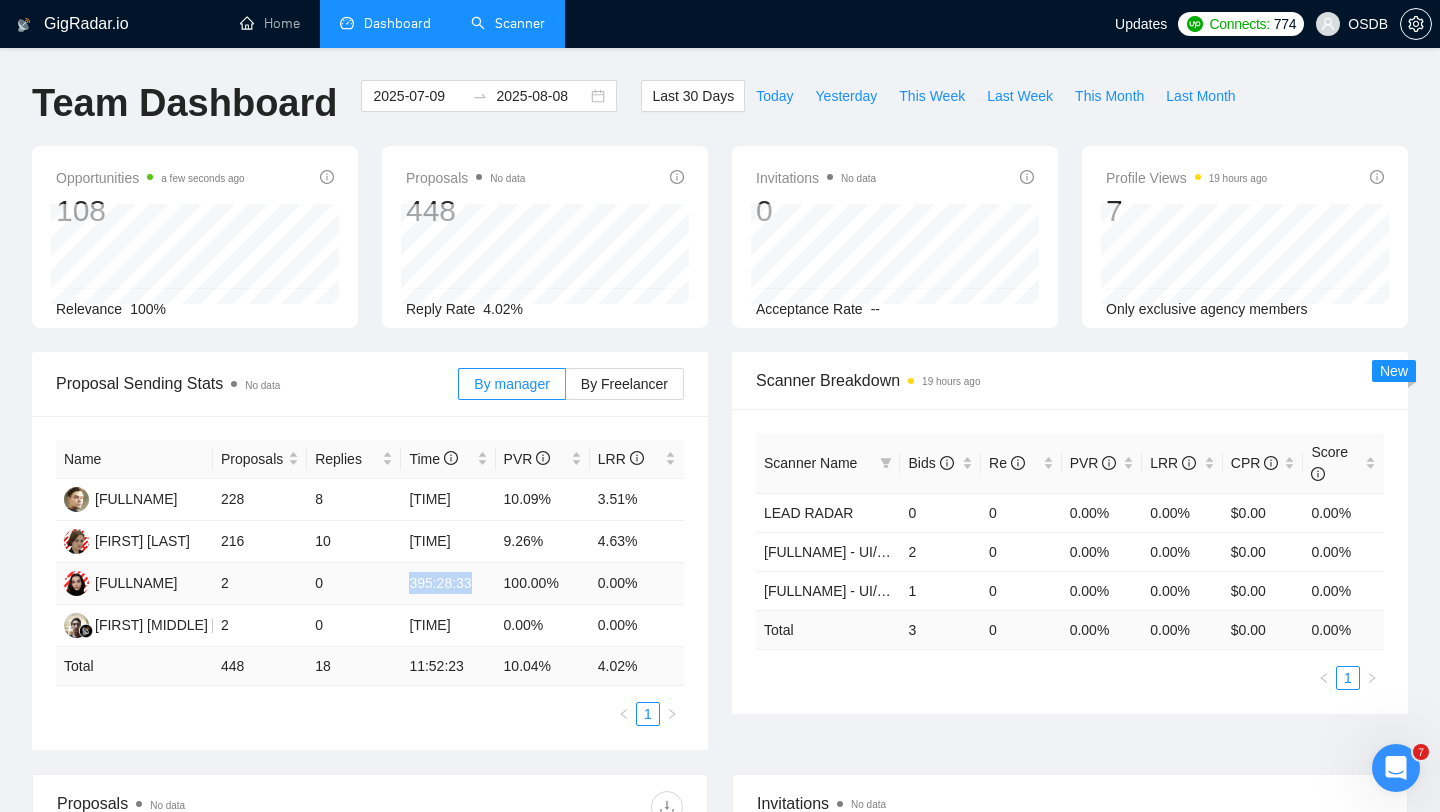 drag, startPoint x: 407, startPoint y: 581, endPoint x: 491, endPoint y: 581, distance: 84 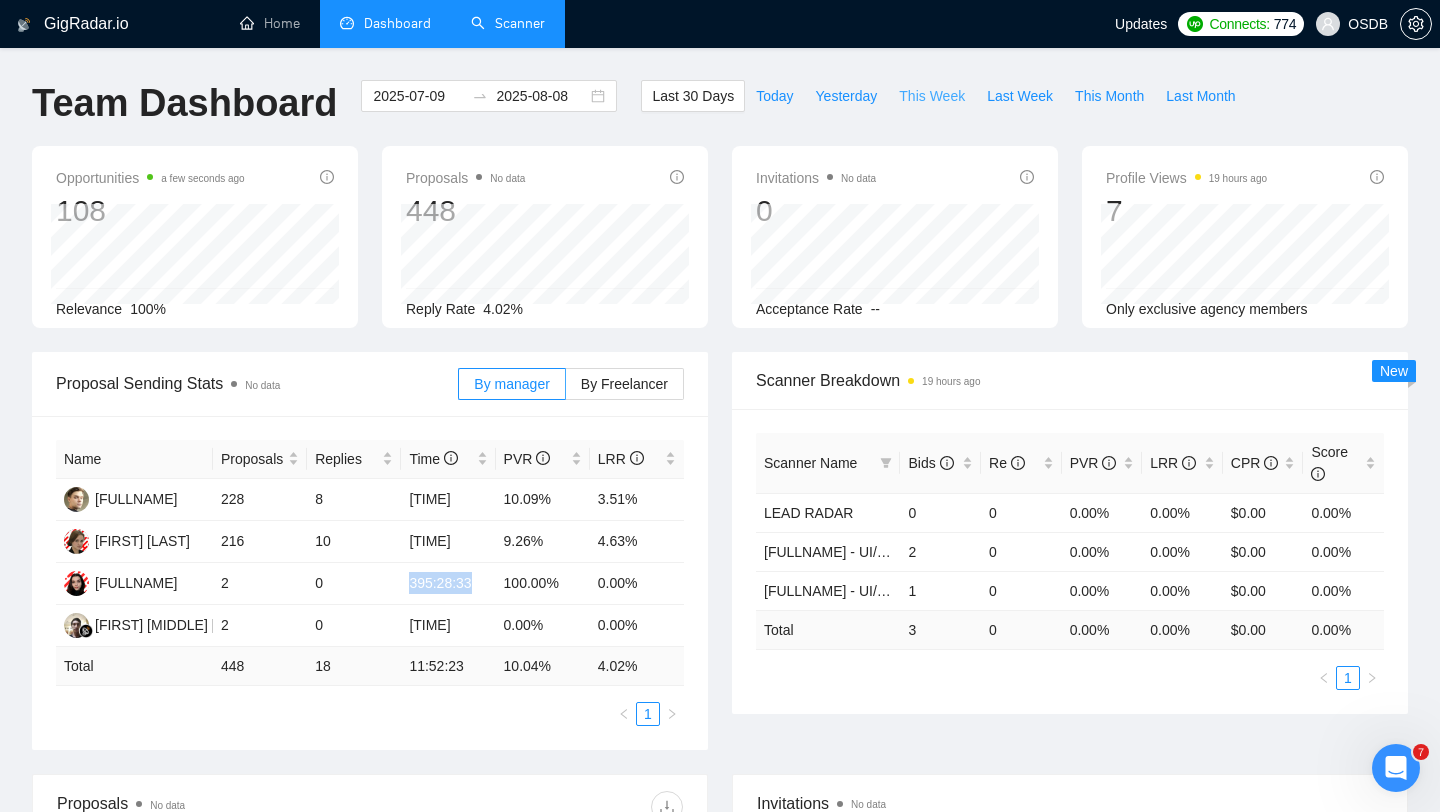 click on "This Week" at bounding box center [932, 96] 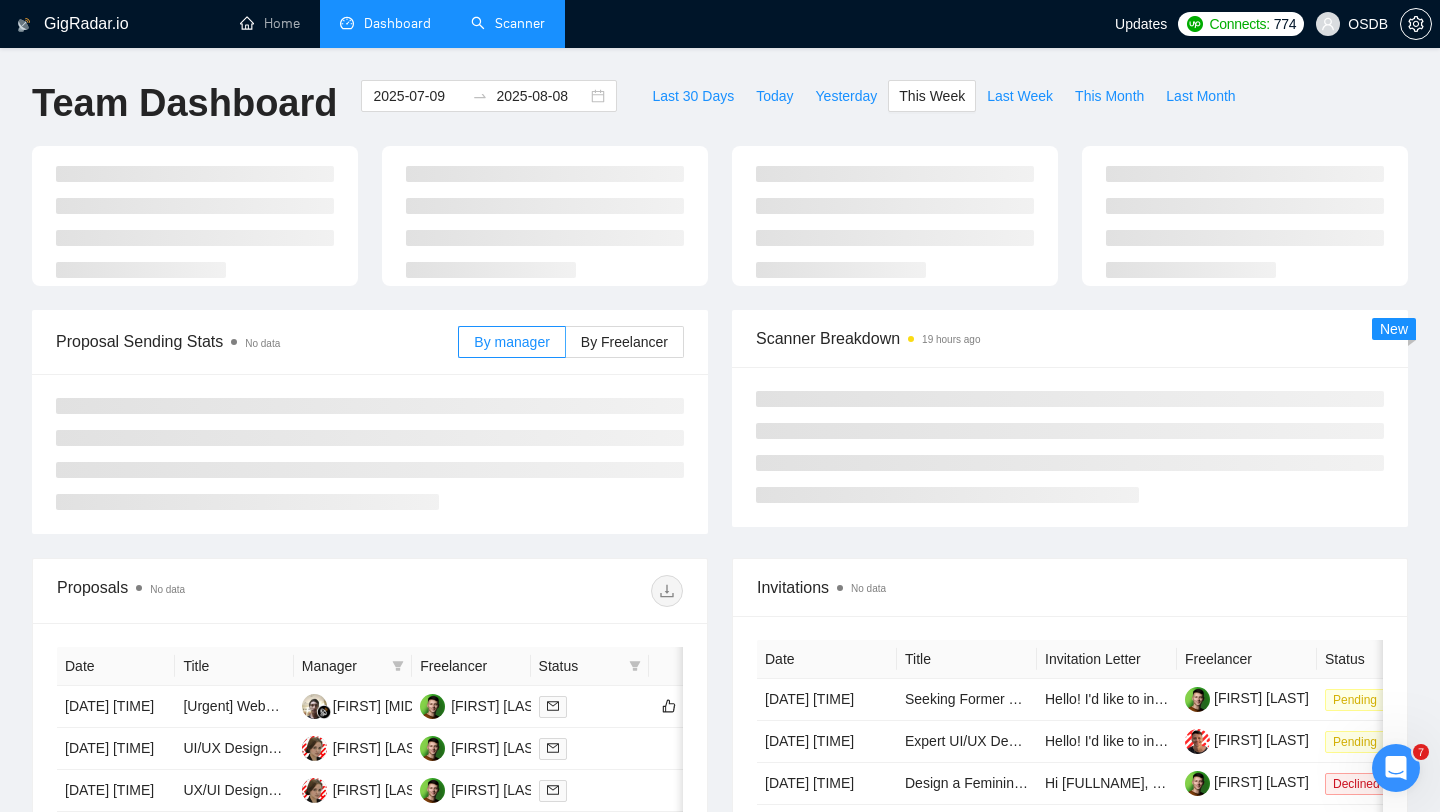 type on "2025-08-04" 